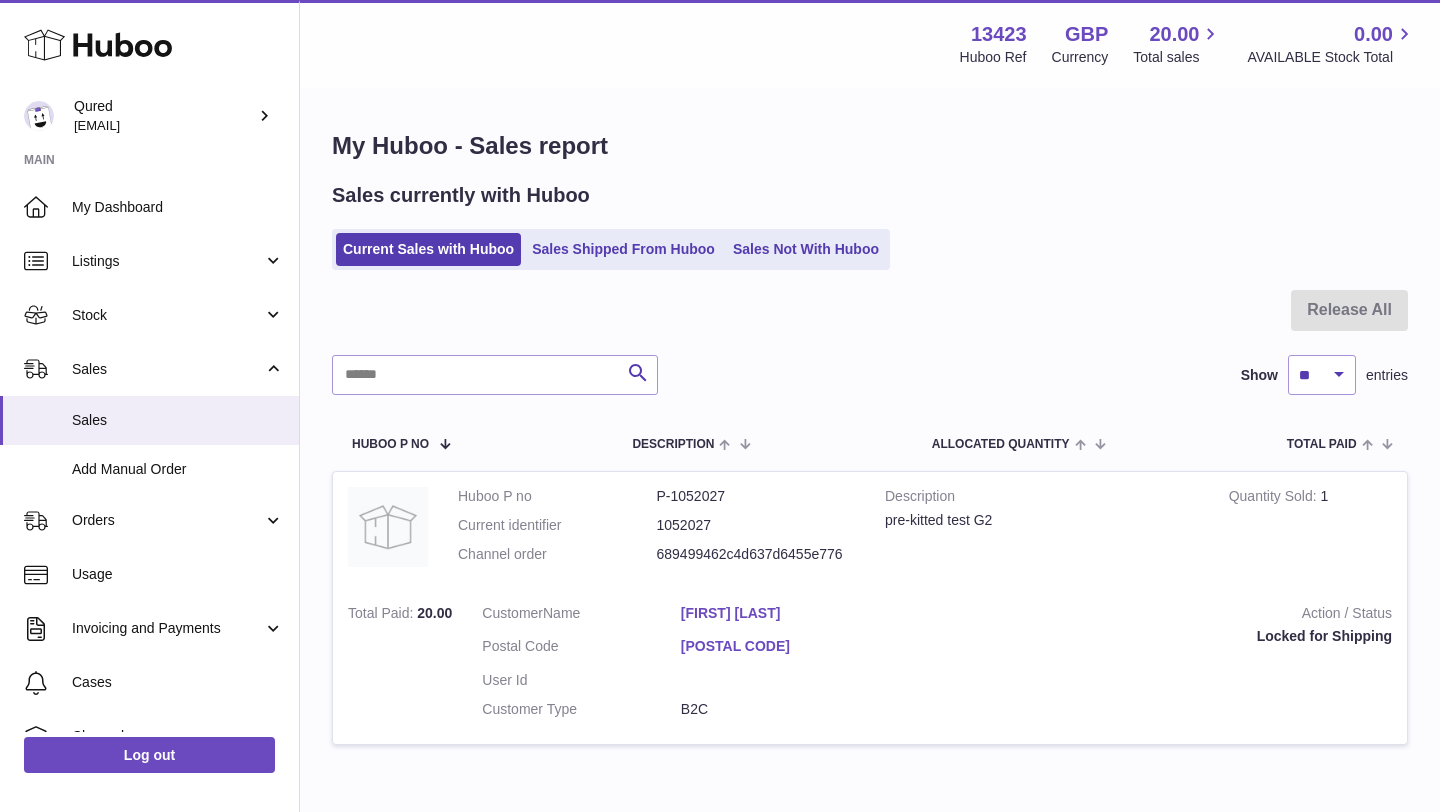 scroll, scrollTop: 0, scrollLeft: 0, axis: both 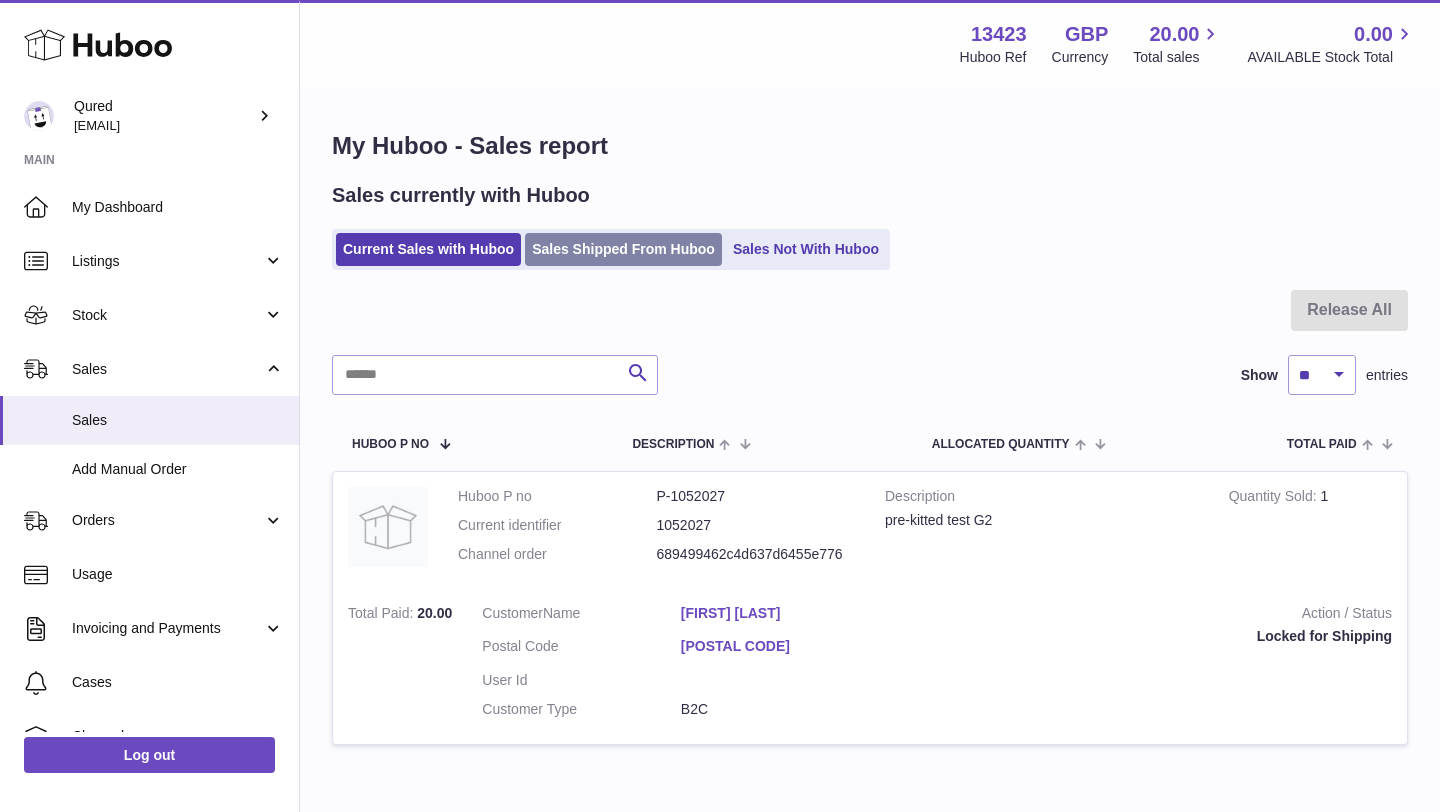 click on "Sales Shipped From Huboo" at bounding box center [623, 249] 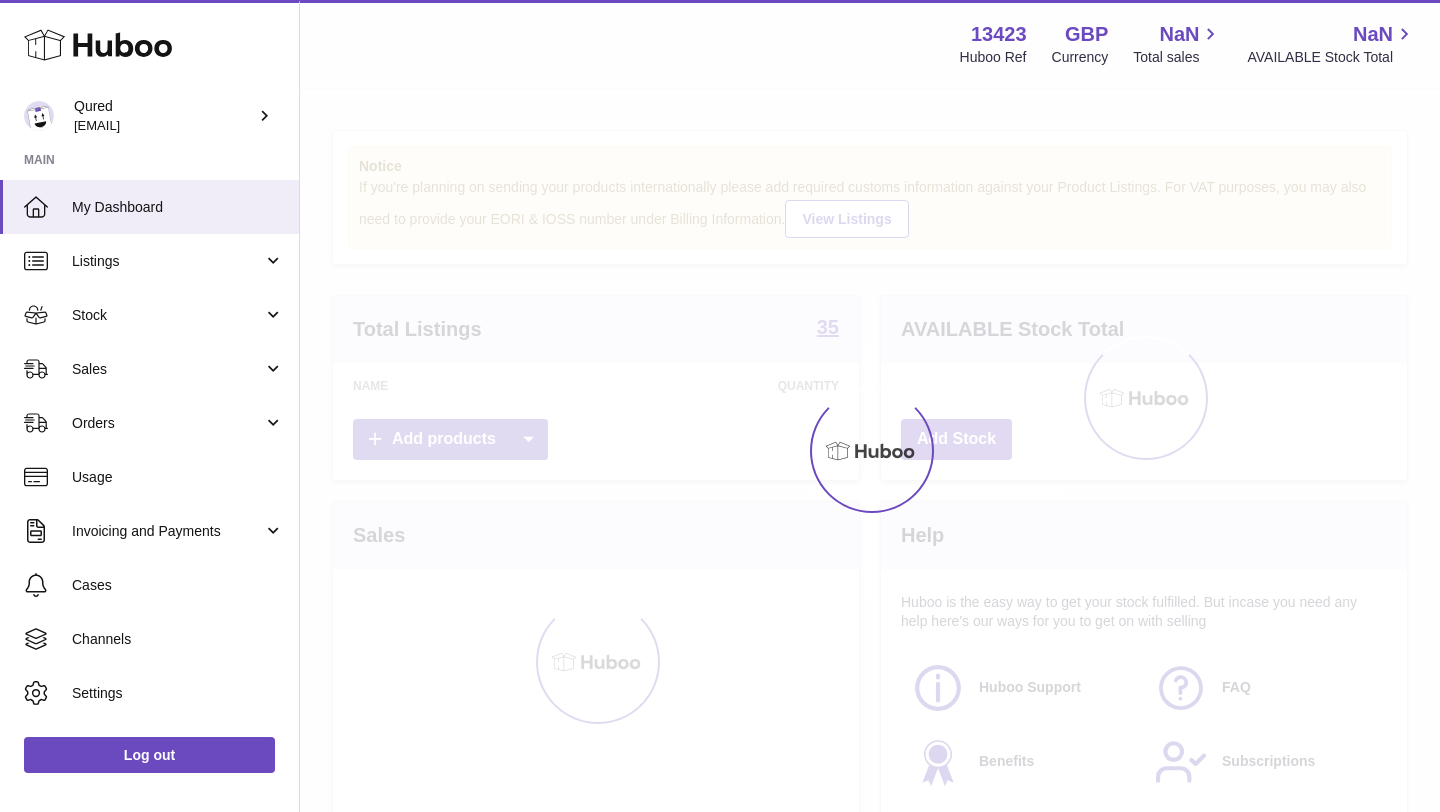 scroll, scrollTop: 0, scrollLeft: 0, axis: both 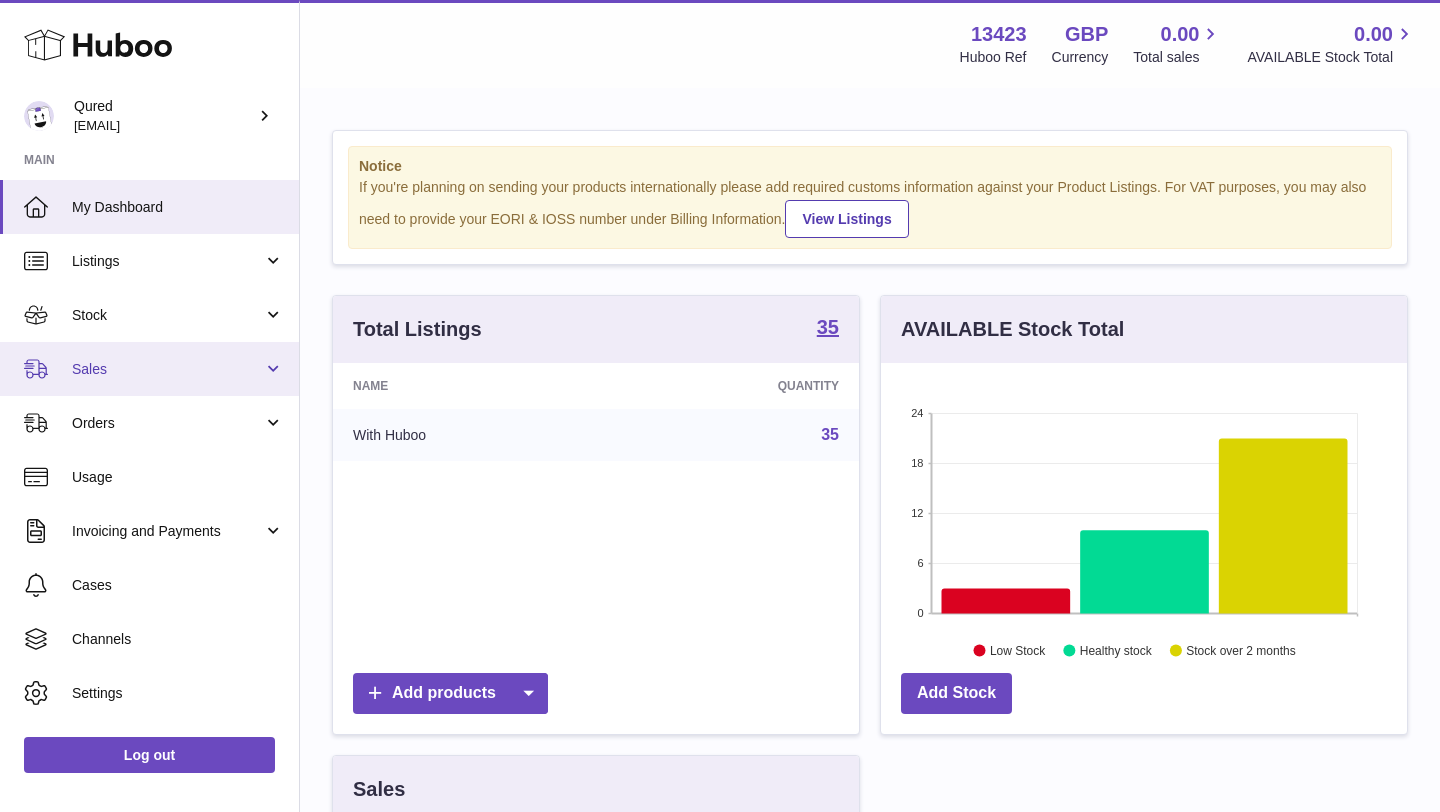 click on "Sales" at bounding box center (149, 369) 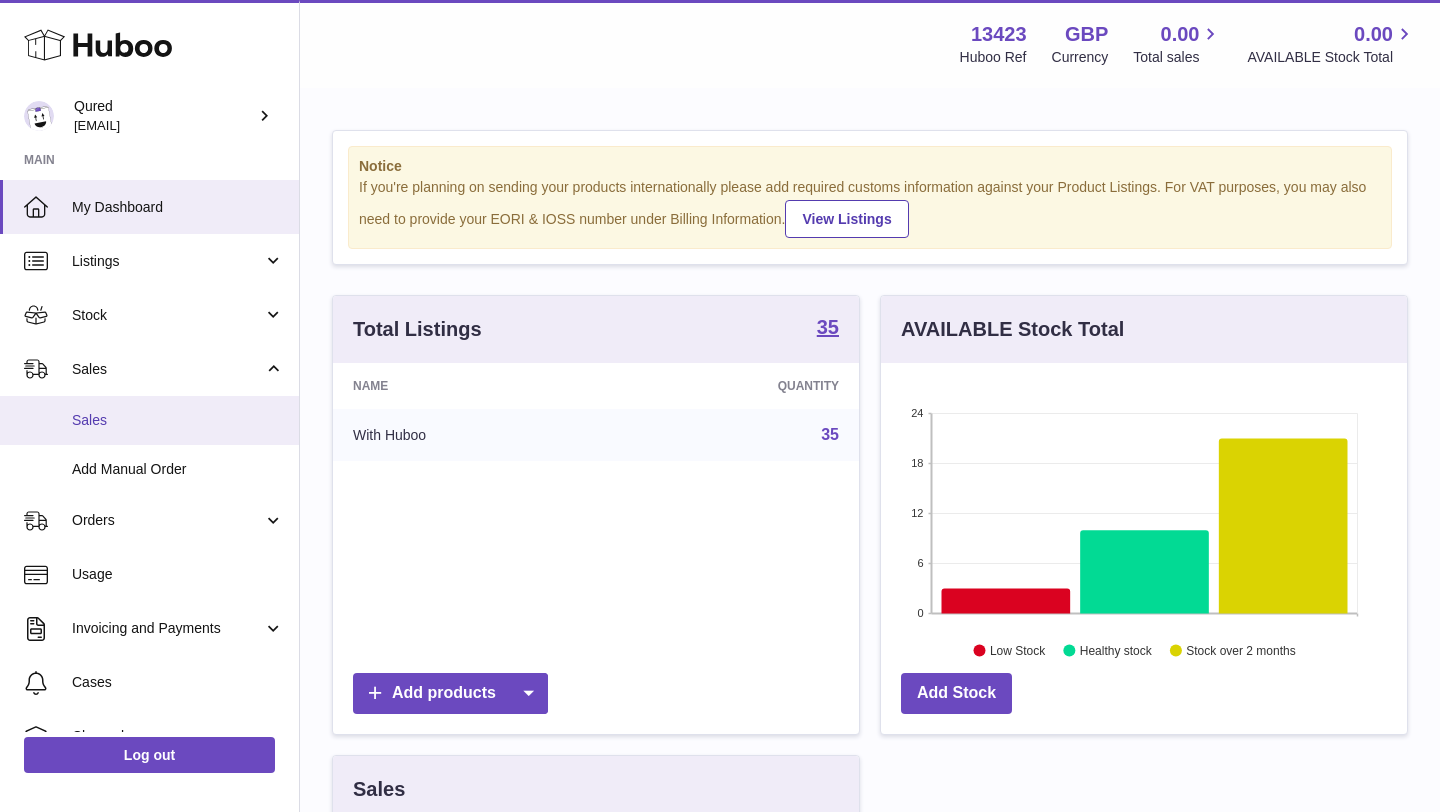 click on "Sales" at bounding box center (149, 420) 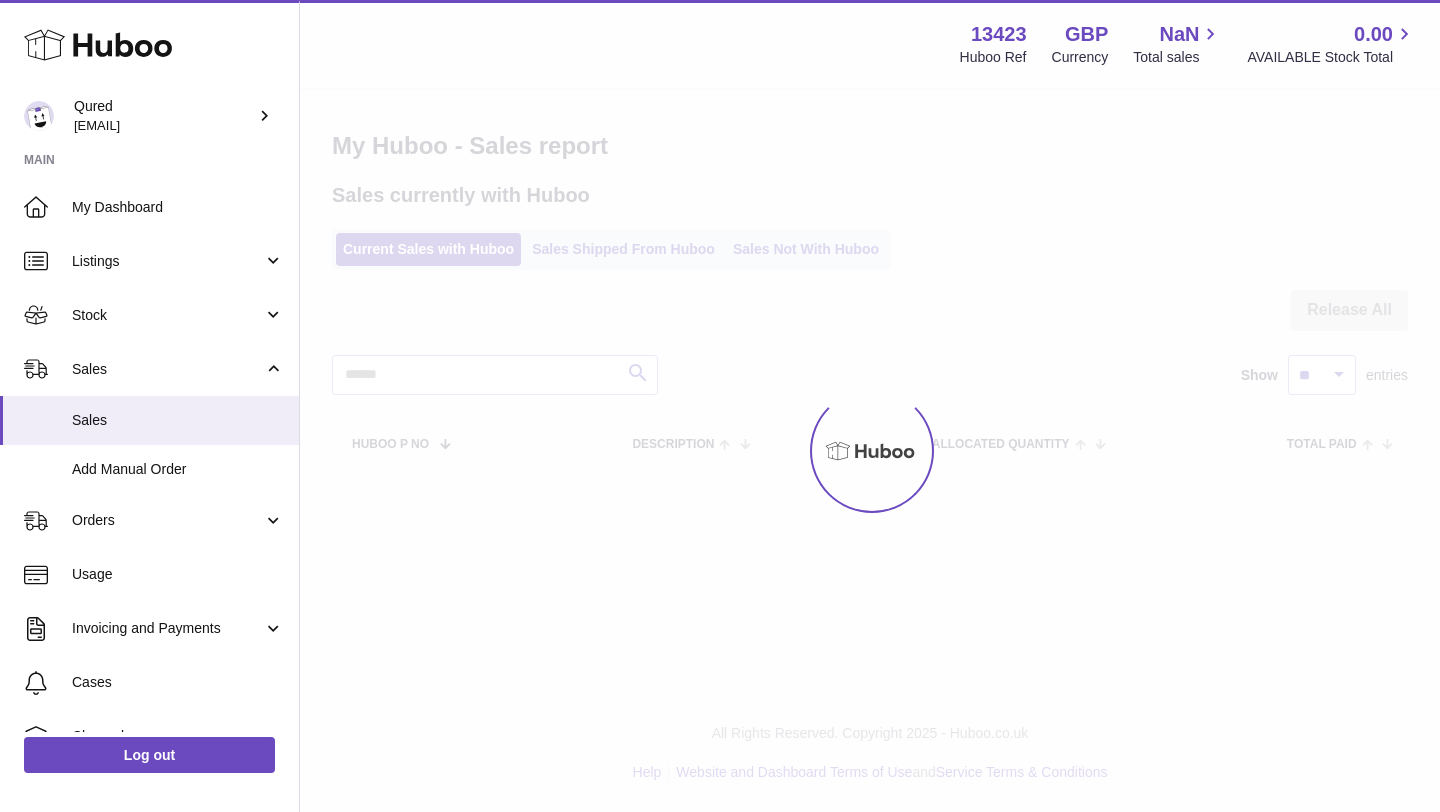 scroll, scrollTop: 0, scrollLeft: 0, axis: both 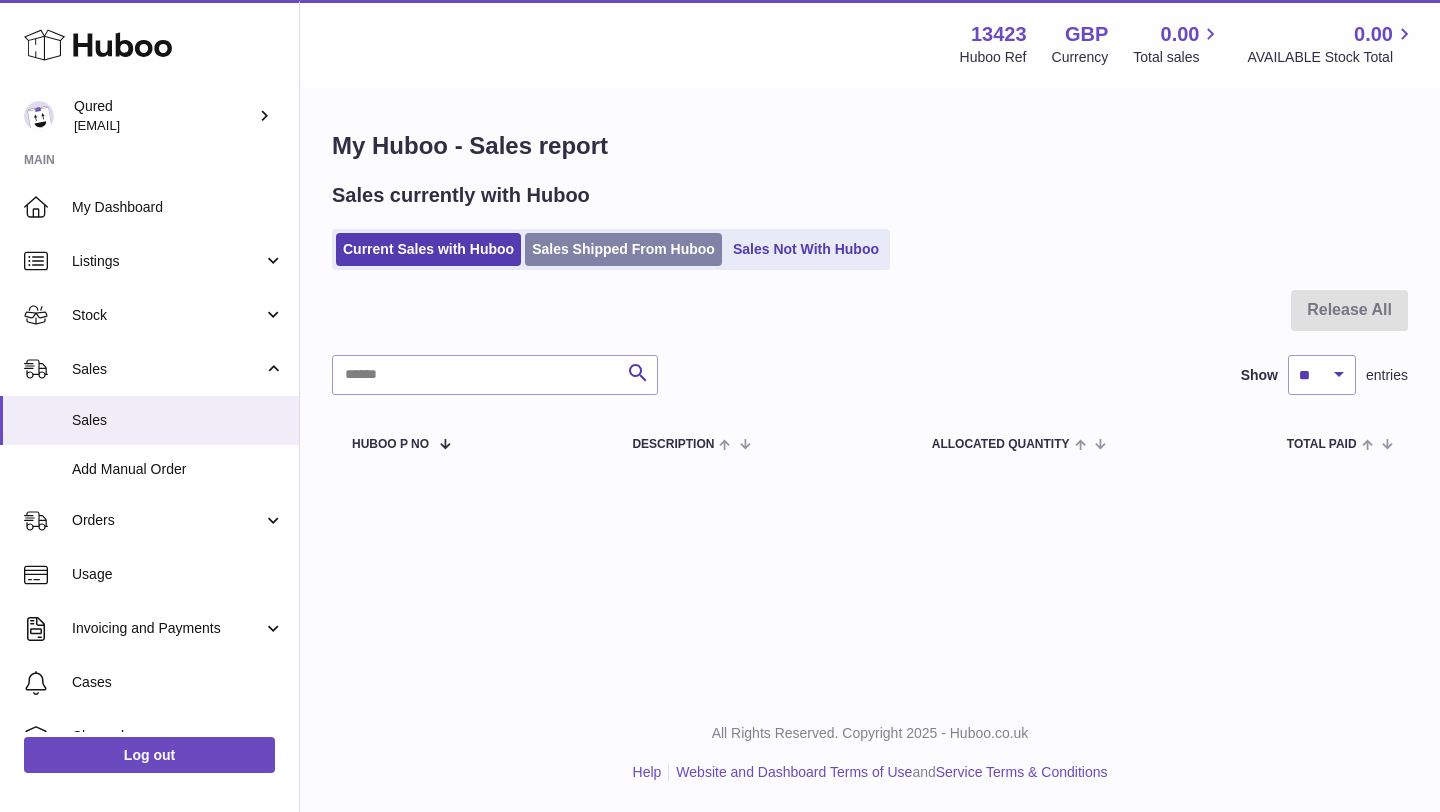 click on "Sales Shipped From Huboo" at bounding box center (623, 249) 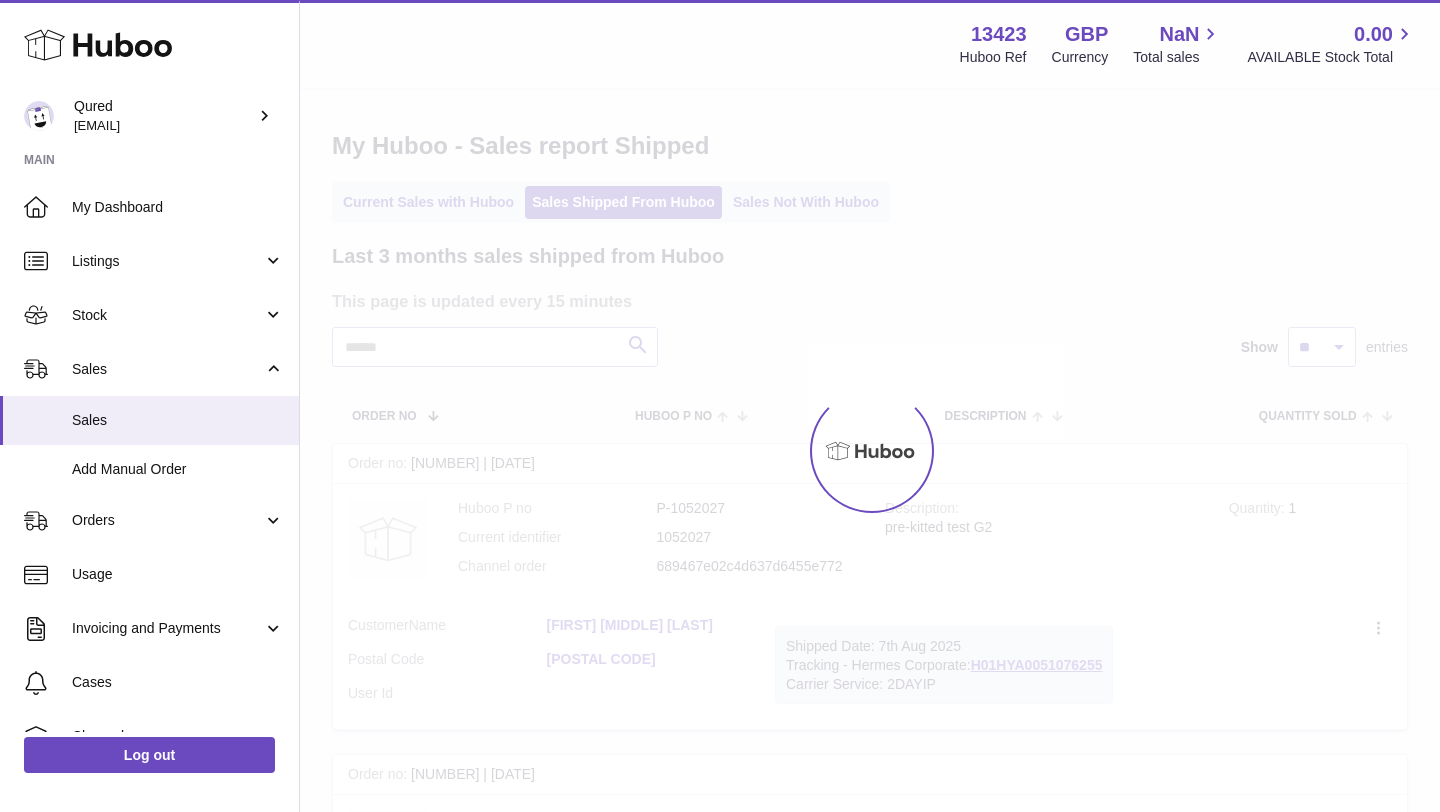 scroll, scrollTop: 0, scrollLeft: 0, axis: both 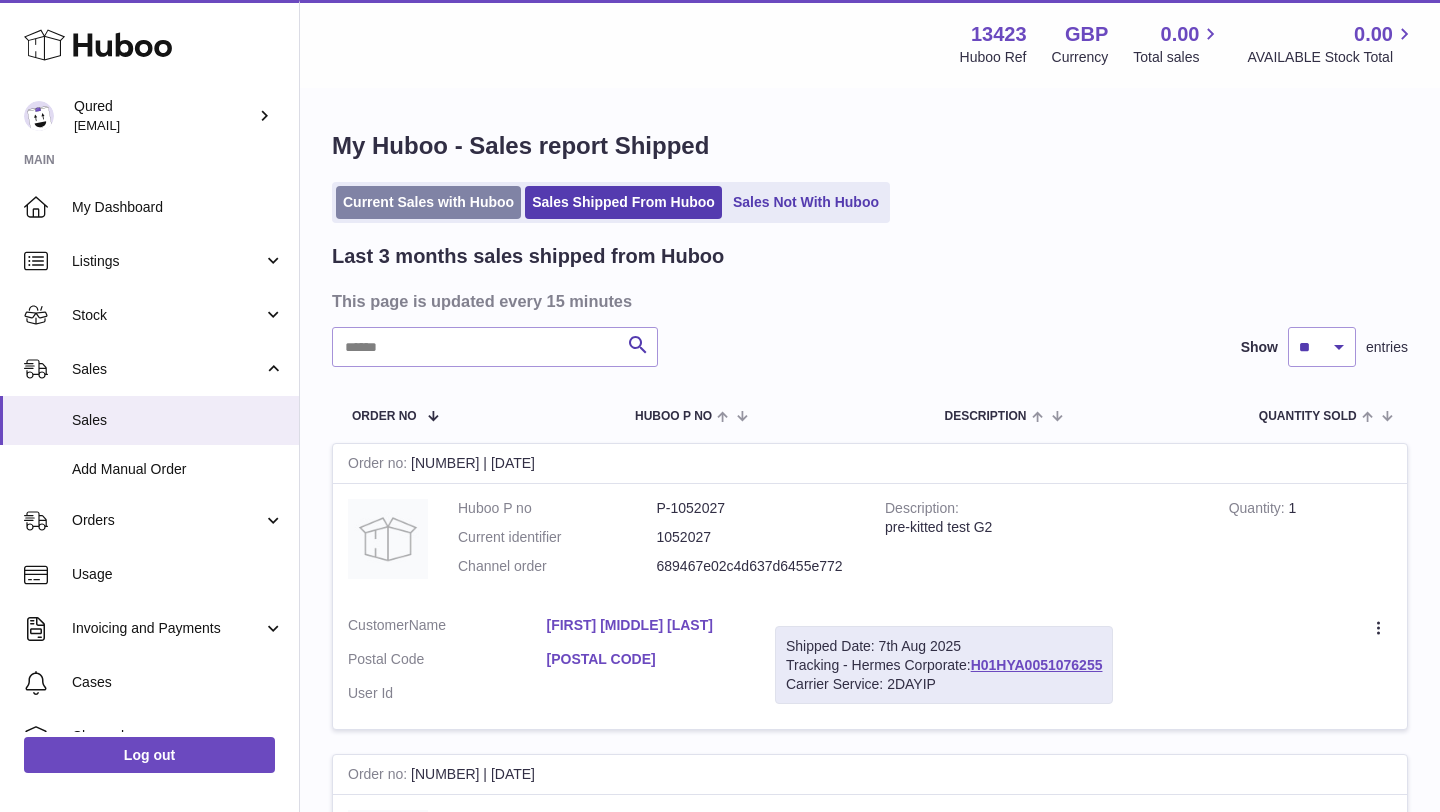 click on "Current Sales with Huboo" at bounding box center [428, 202] 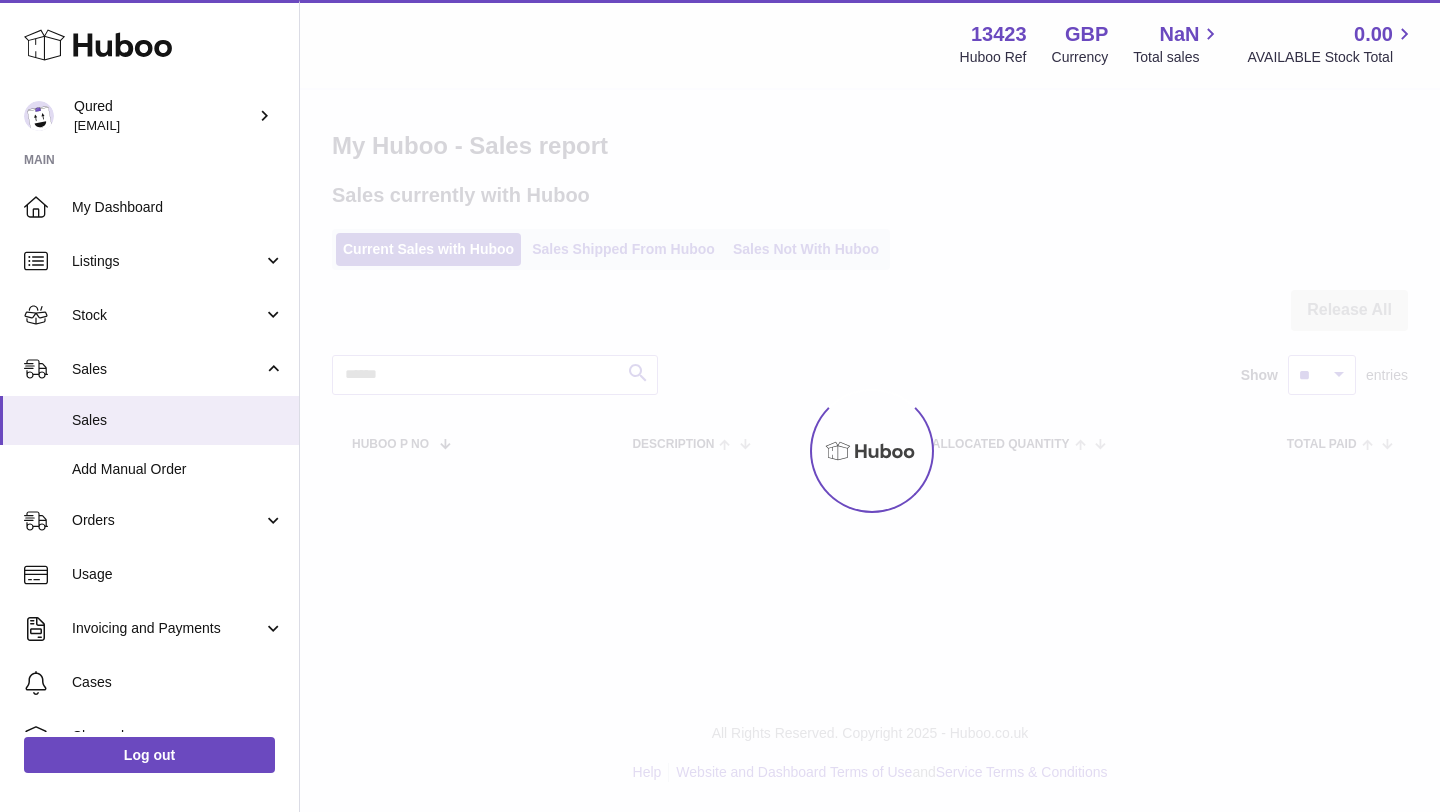 scroll, scrollTop: 0, scrollLeft: 0, axis: both 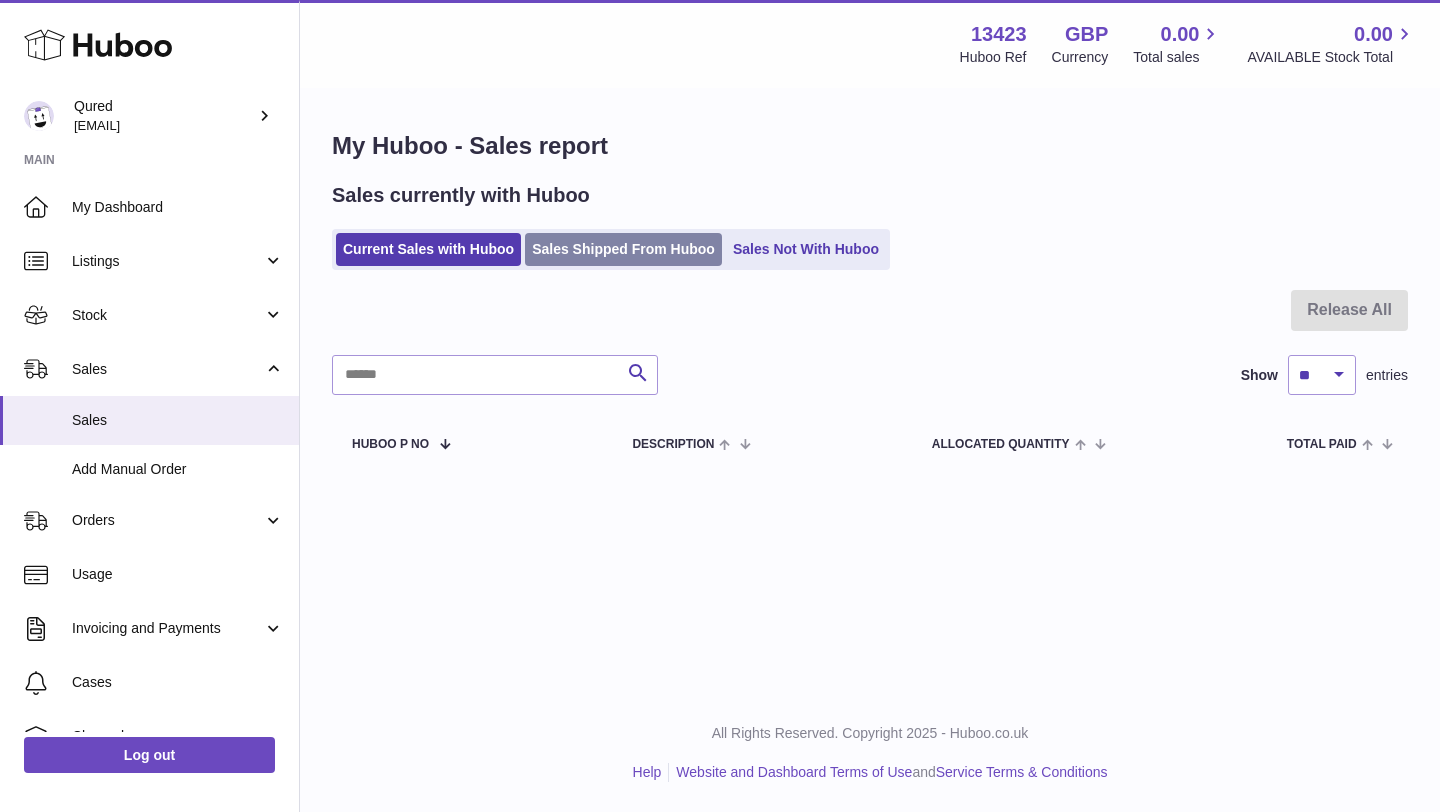 click on "Sales Shipped From Huboo" at bounding box center (623, 249) 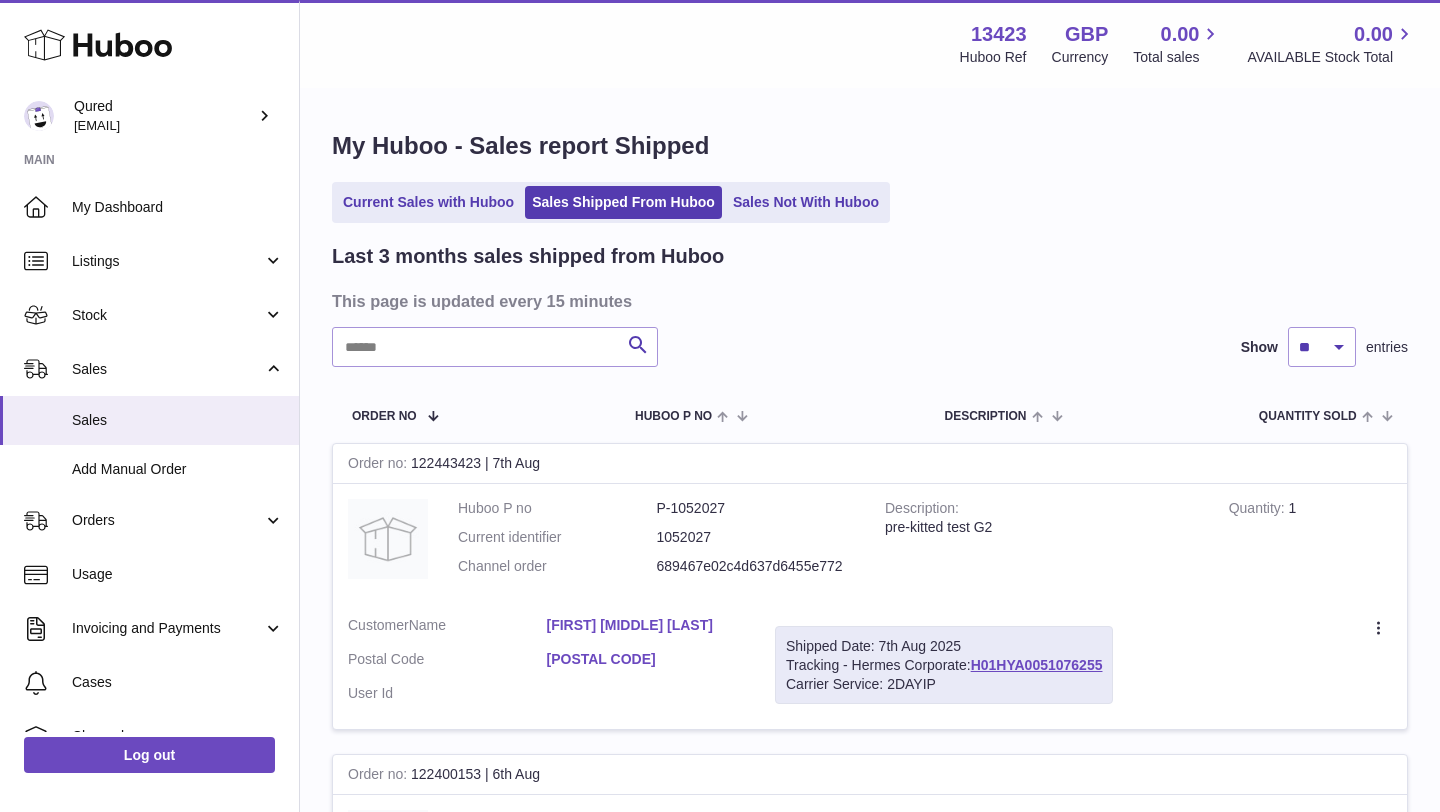 scroll, scrollTop: 0, scrollLeft: 0, axis: both 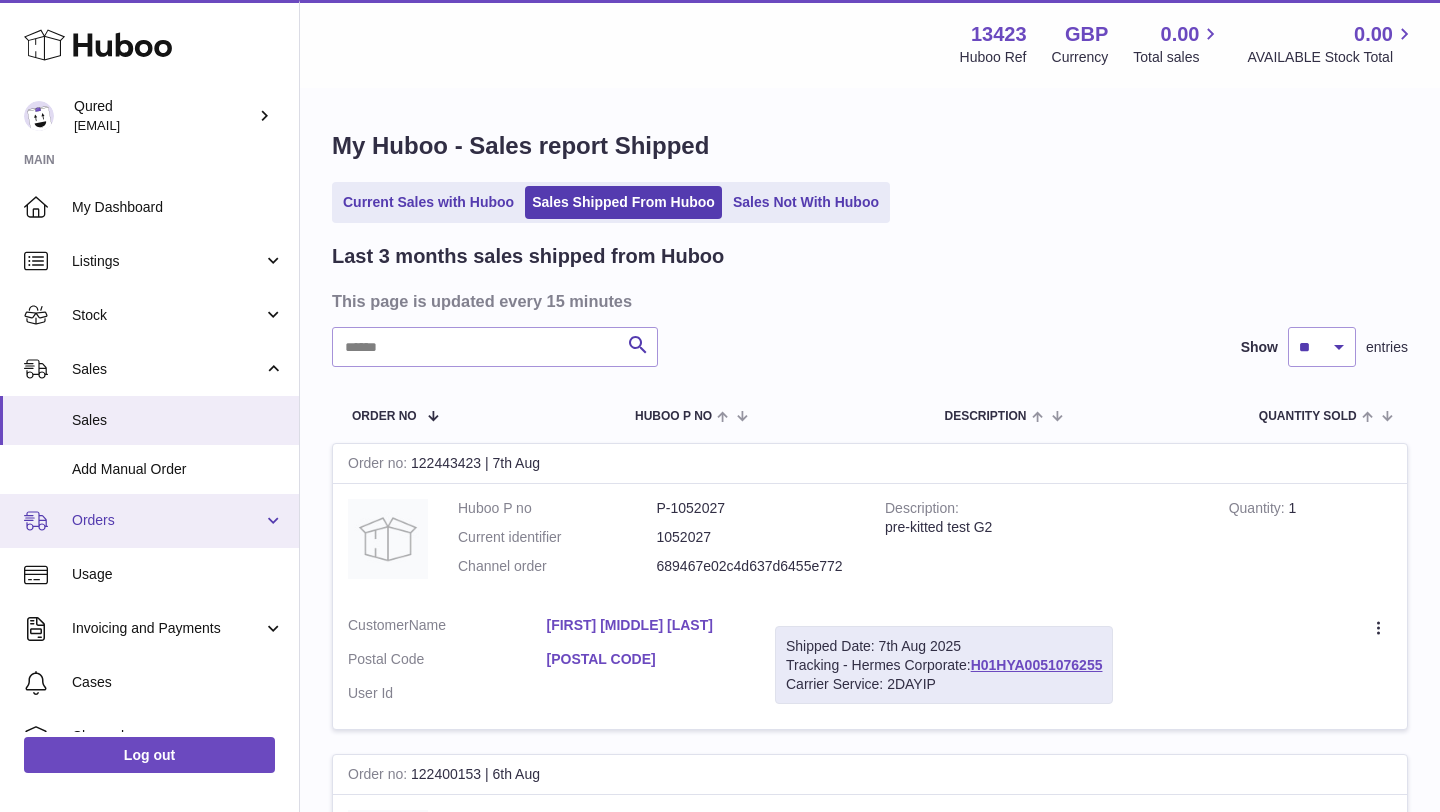 click on "Orders" at bounding box center [149, 521] 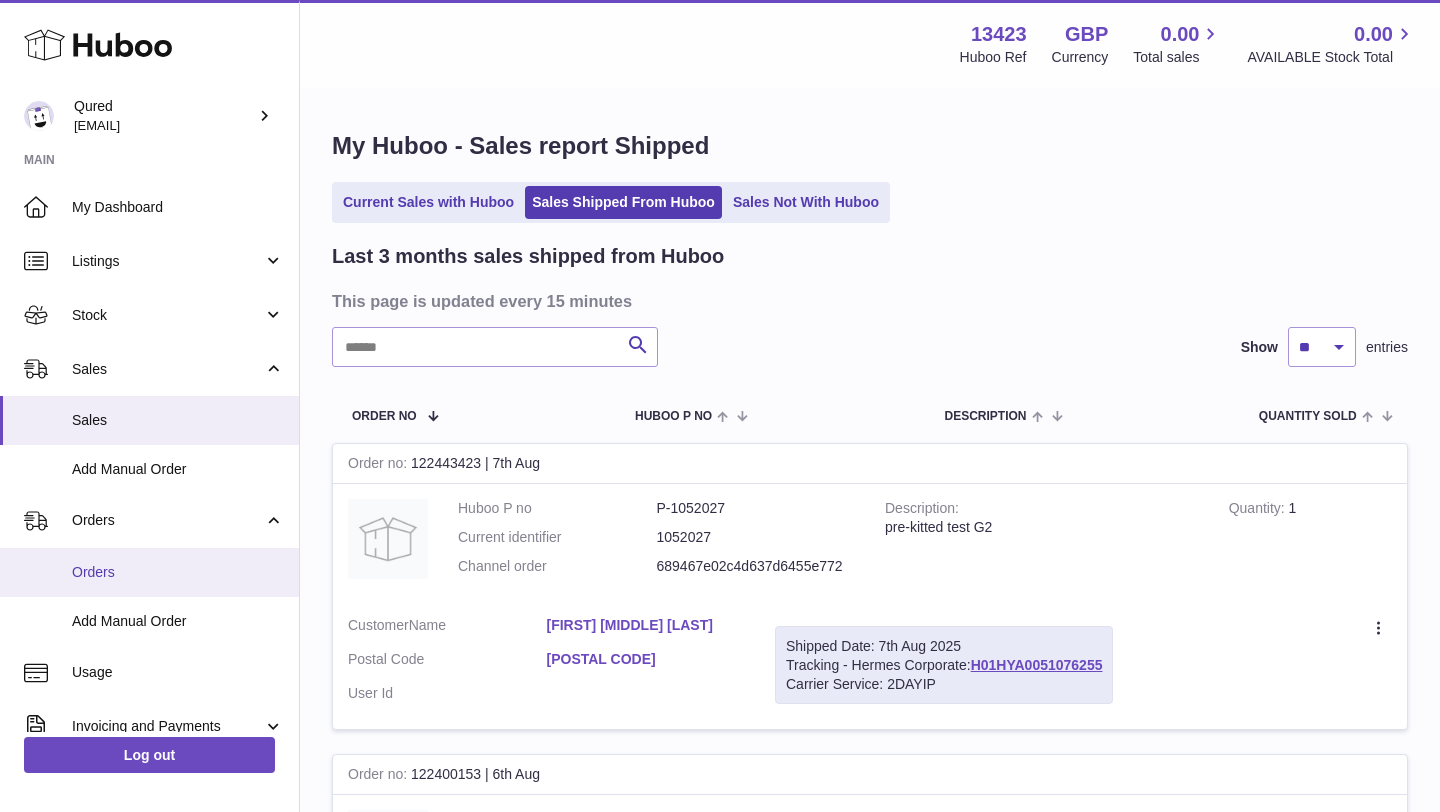 click on "Orders" at bounding box center [178, 572] 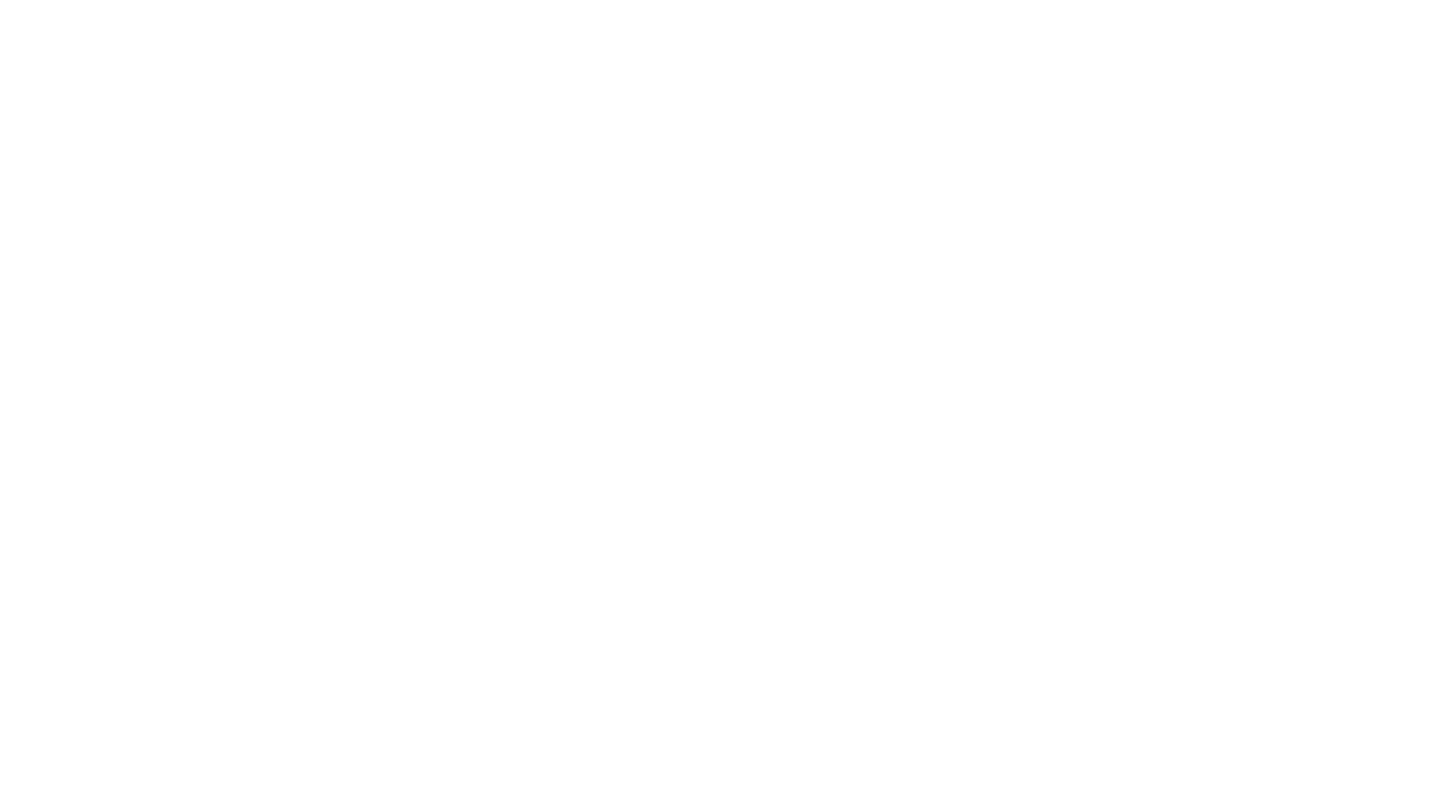 scroll, scrollTop: 0, scrollLeft: 0, axis: both 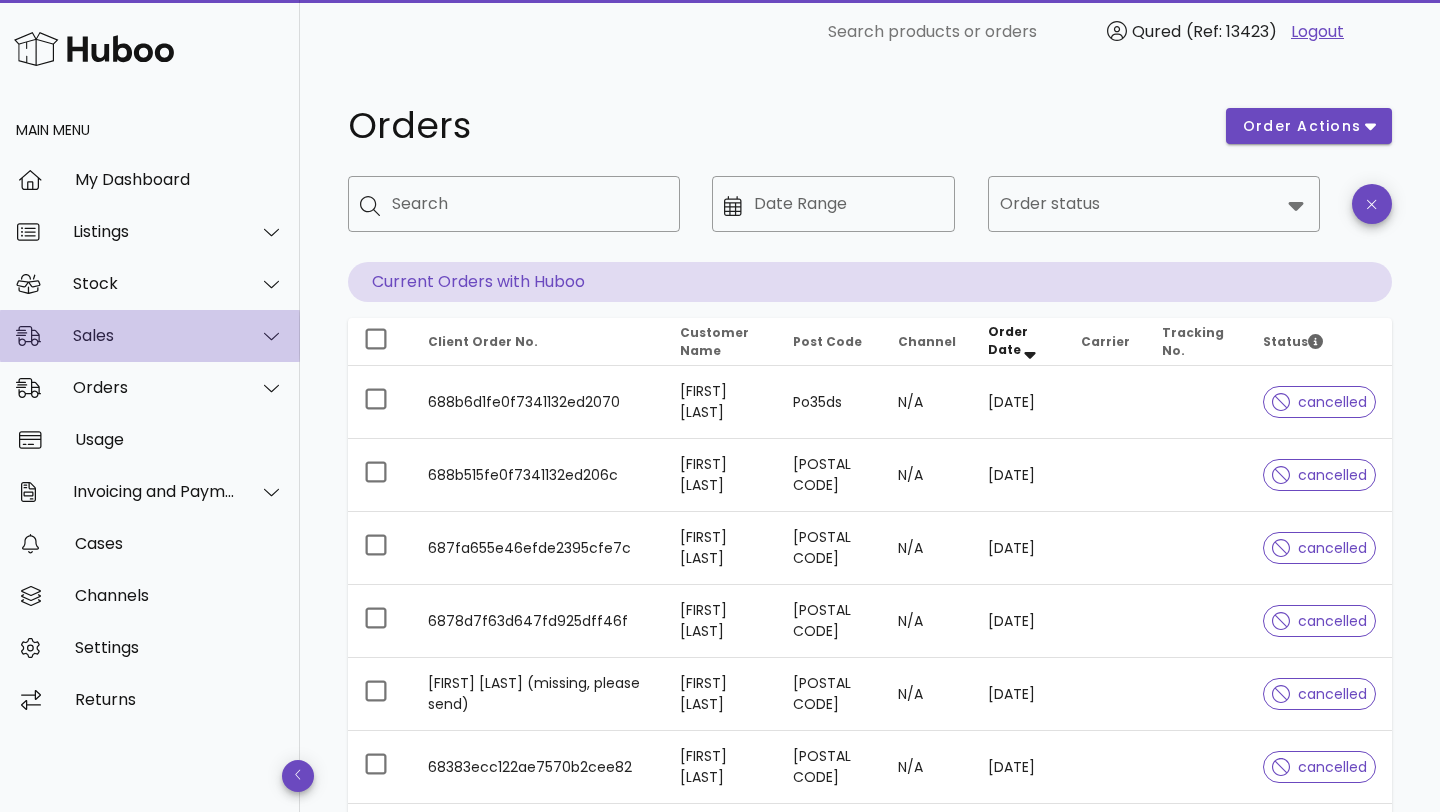 click on "Sales" at bounding box center [154, 335] 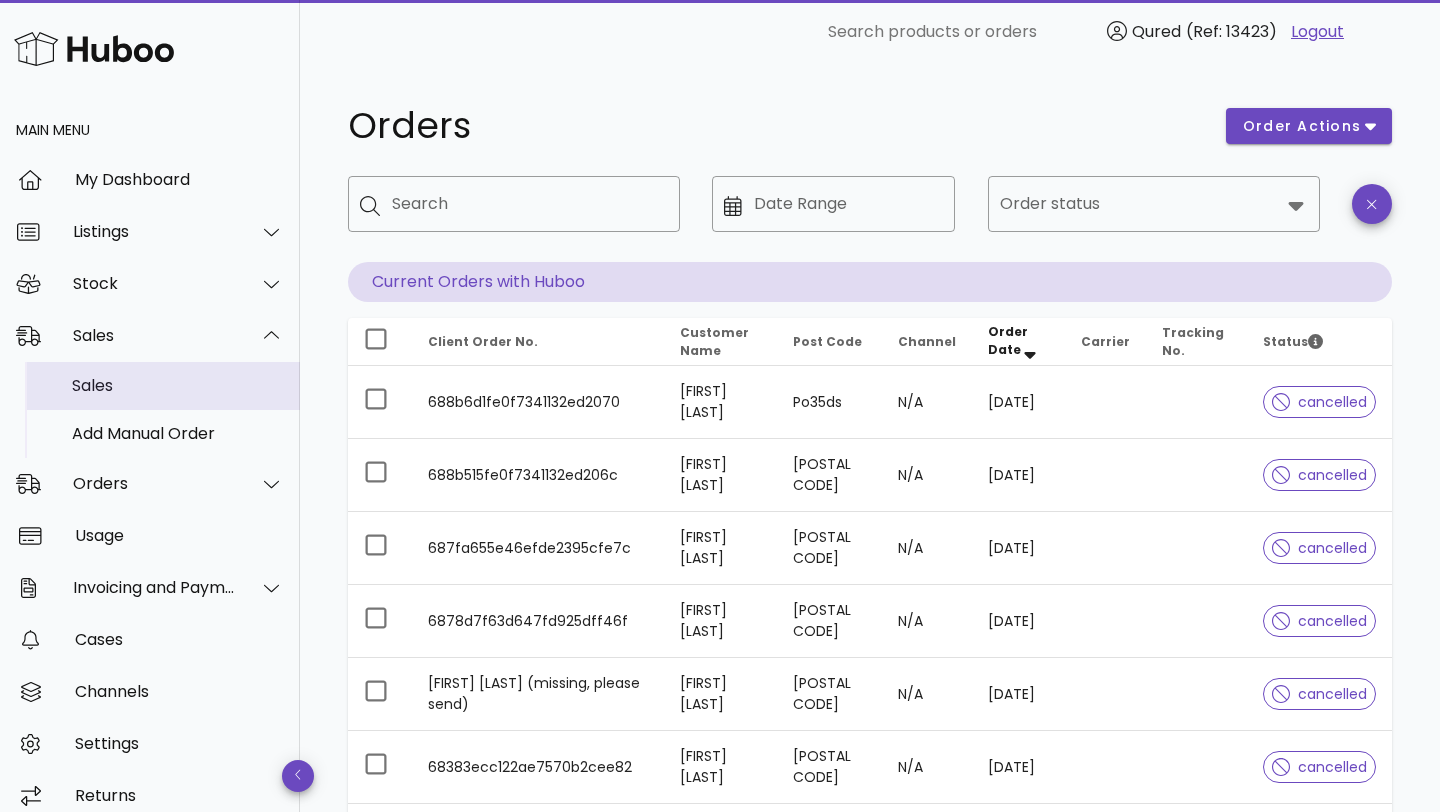 click on "Sales" at bounding box center [178, 385] 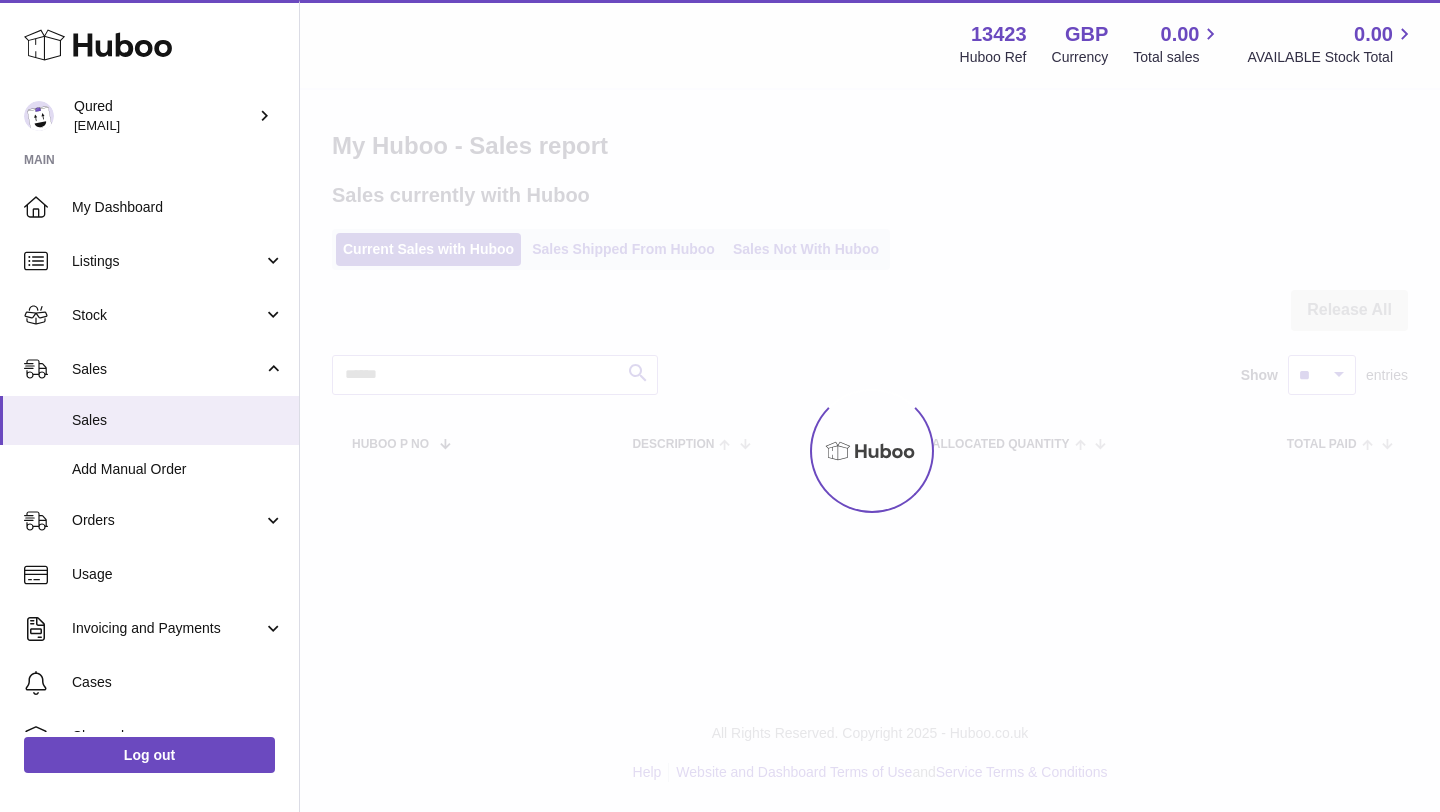scroll, scrollTop: 0, scrollLeft: 0, axis: both 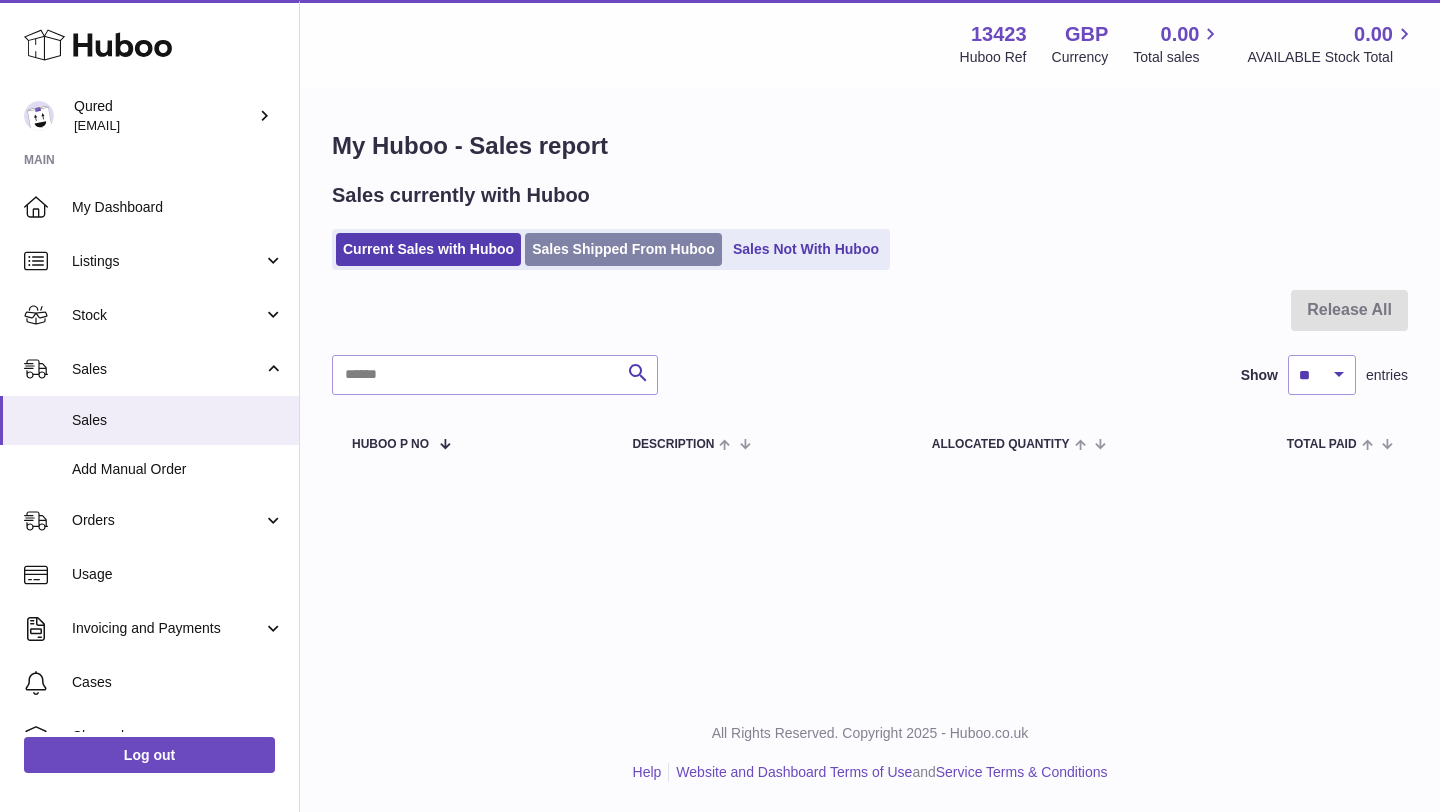 click on "Sales Shipped From Huboo" at bounding box center (623, 249) 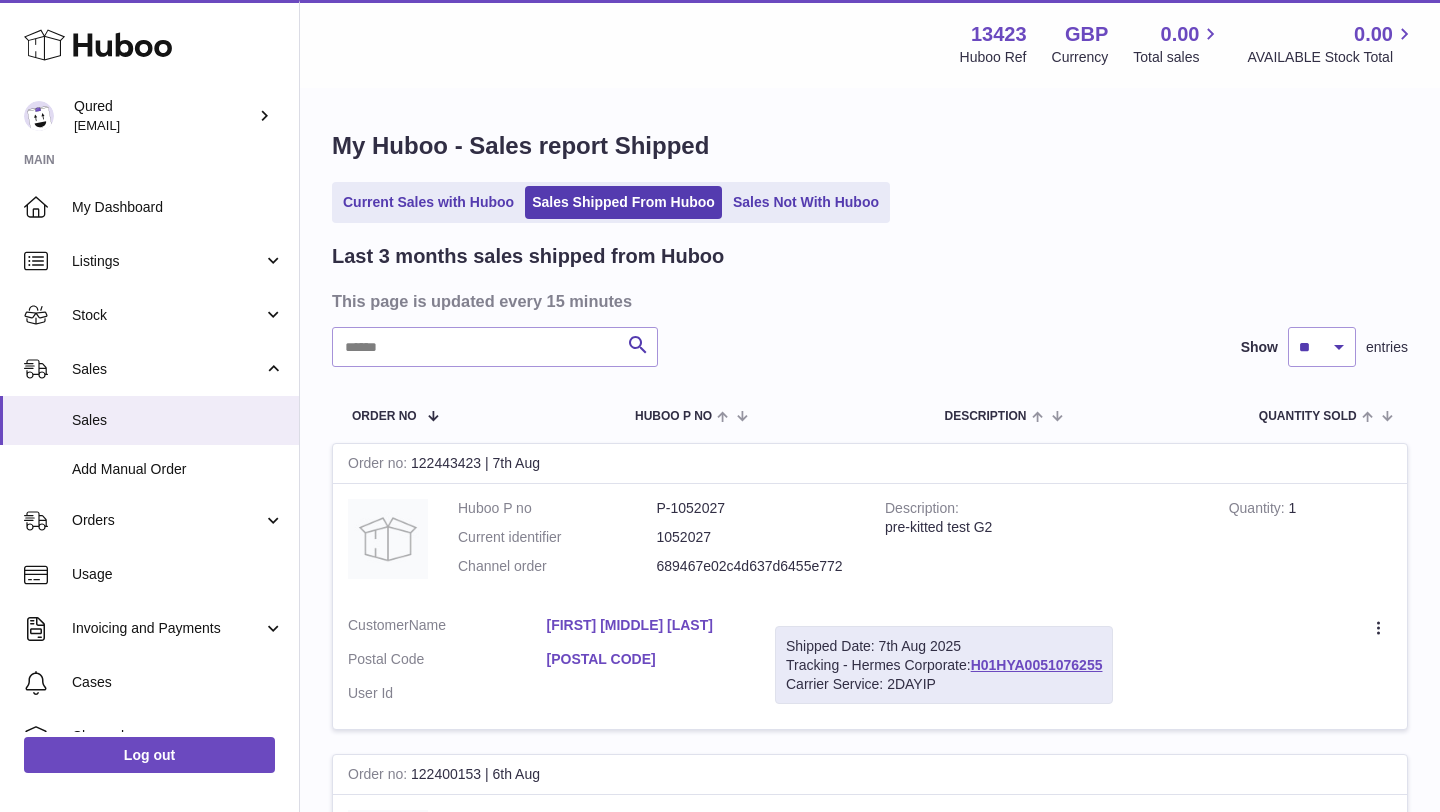 scroll, scrollTop: 0, scrollLeft: 0, axis: both 